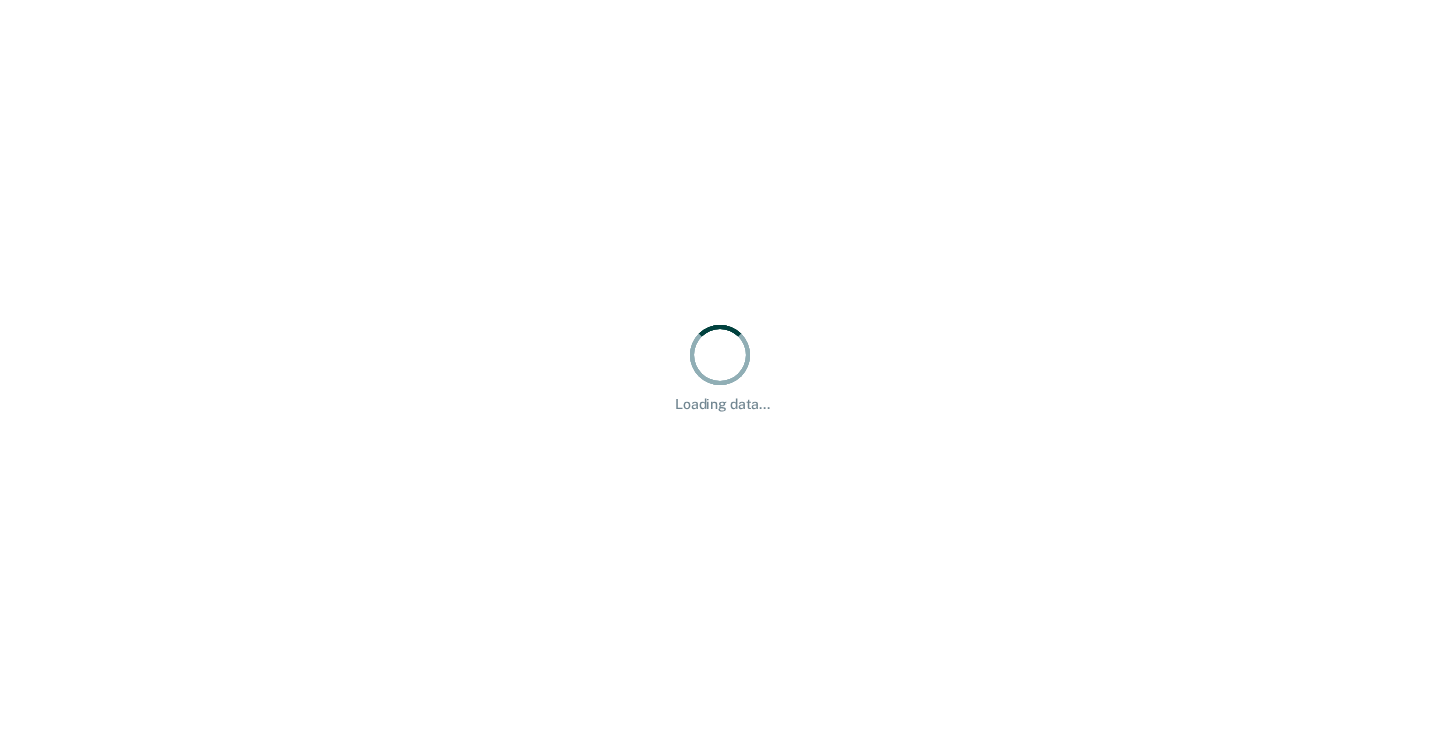 scroll, scrollTop: 0, scrollLeft: 0, axis: both 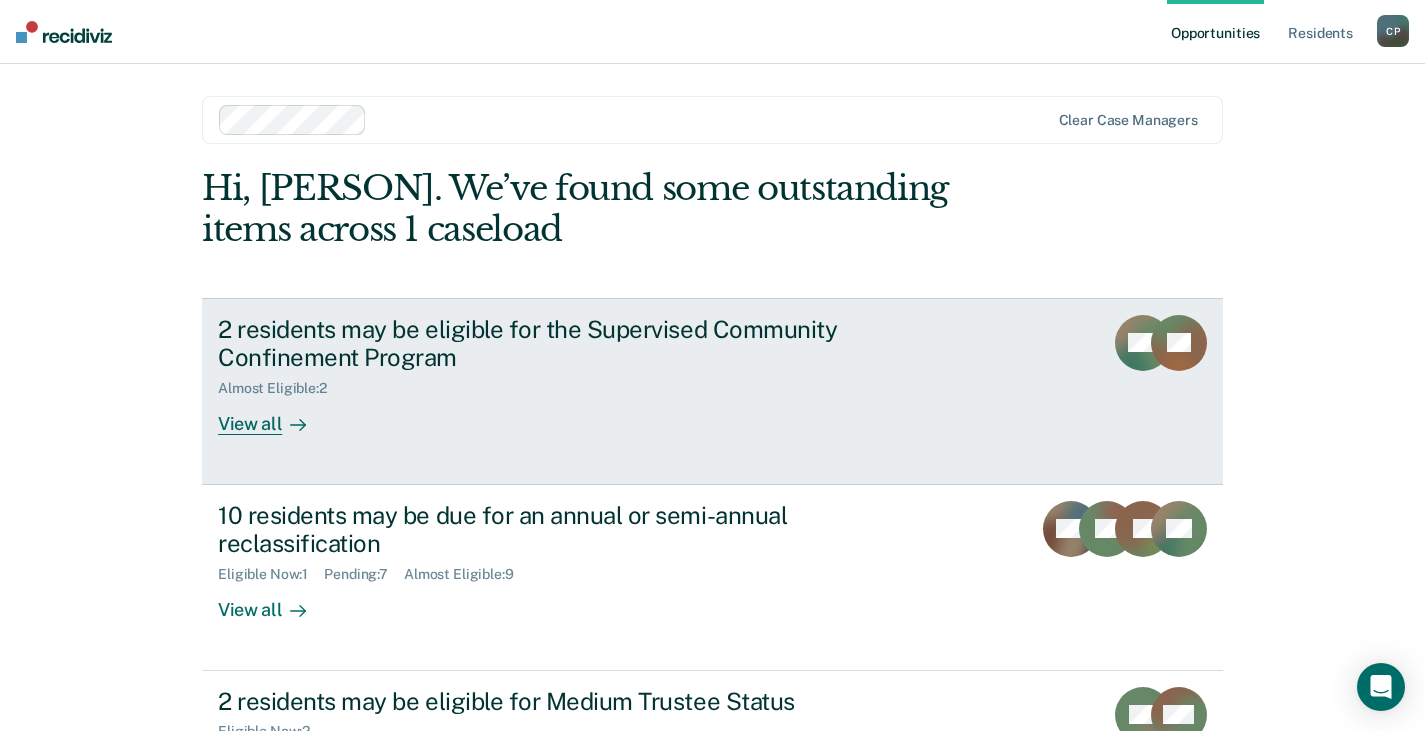 click on "View all" at bounding box center (274, 416) 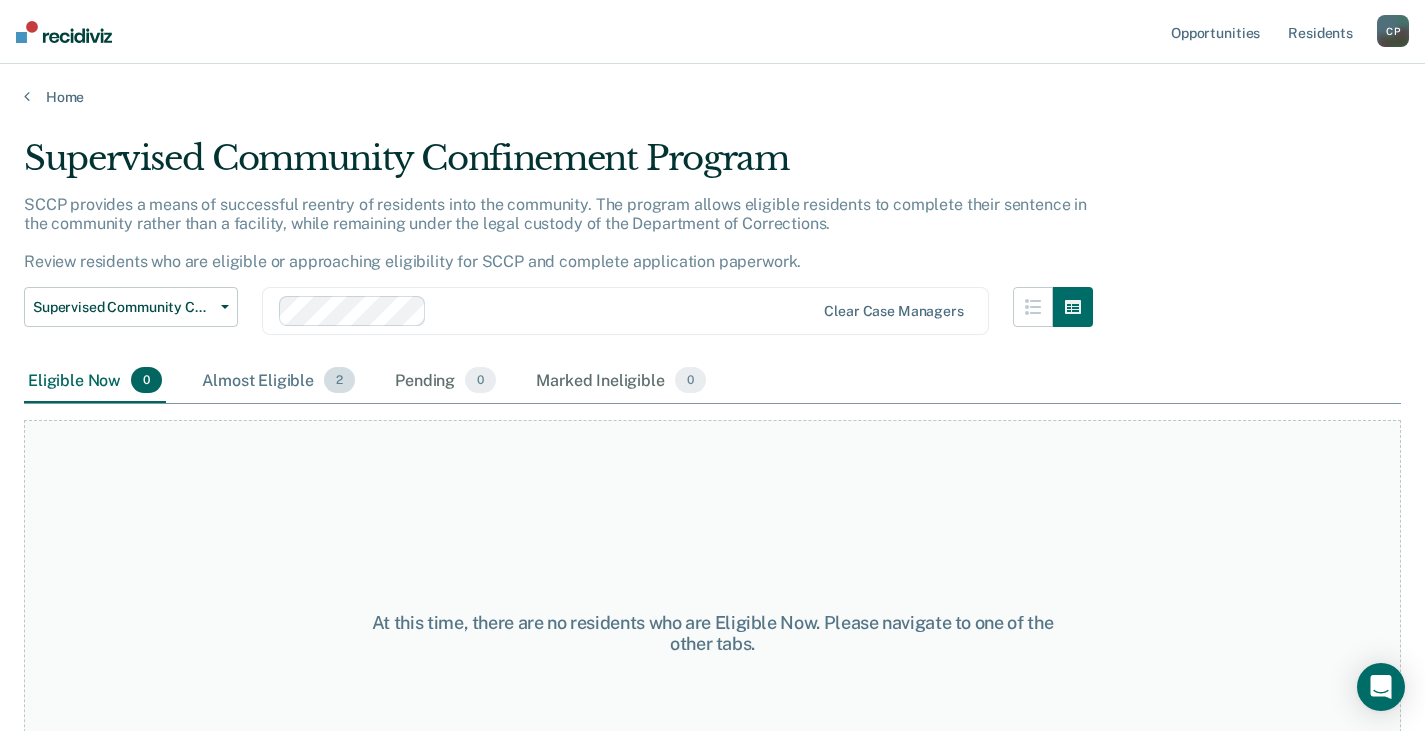 click on "Almost Eligible 2" at bounding box center [278, 381] 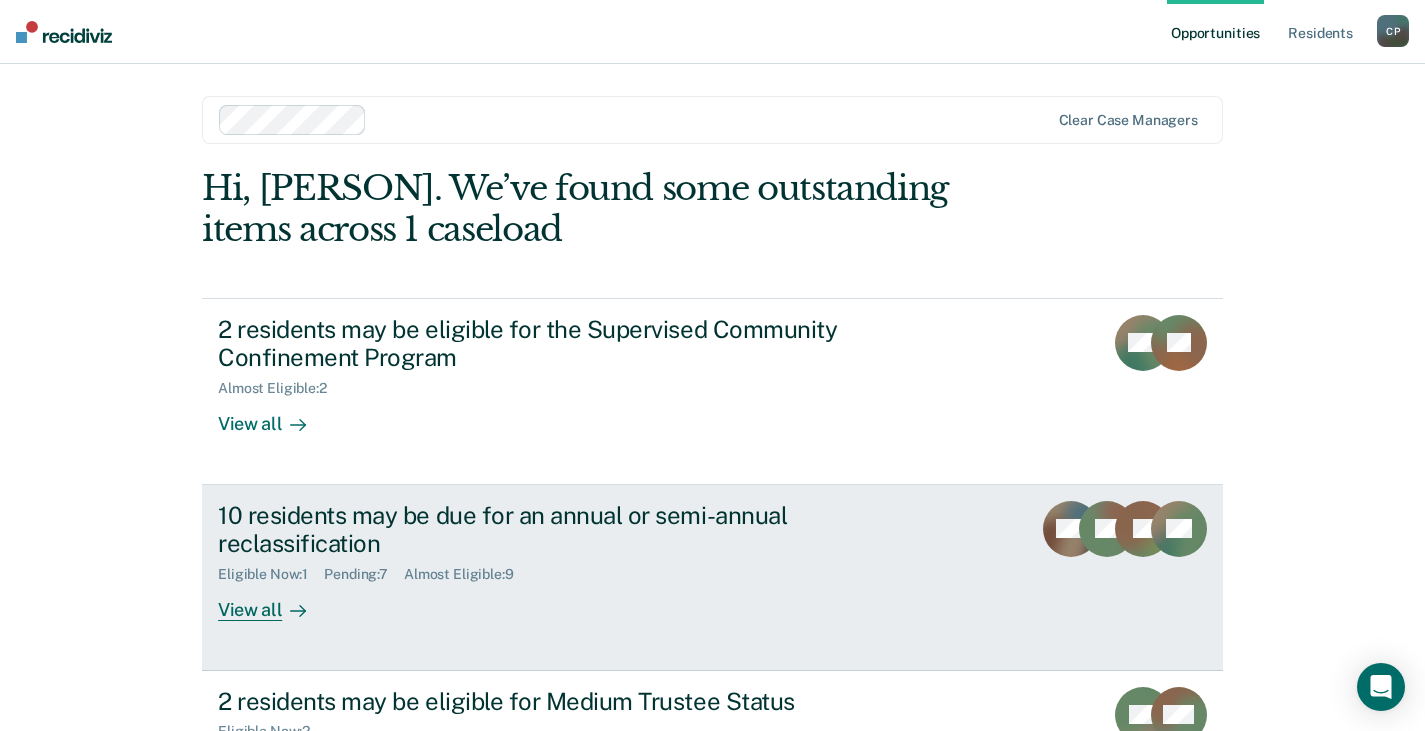 click on "View all" at bounding box center [274, 602] 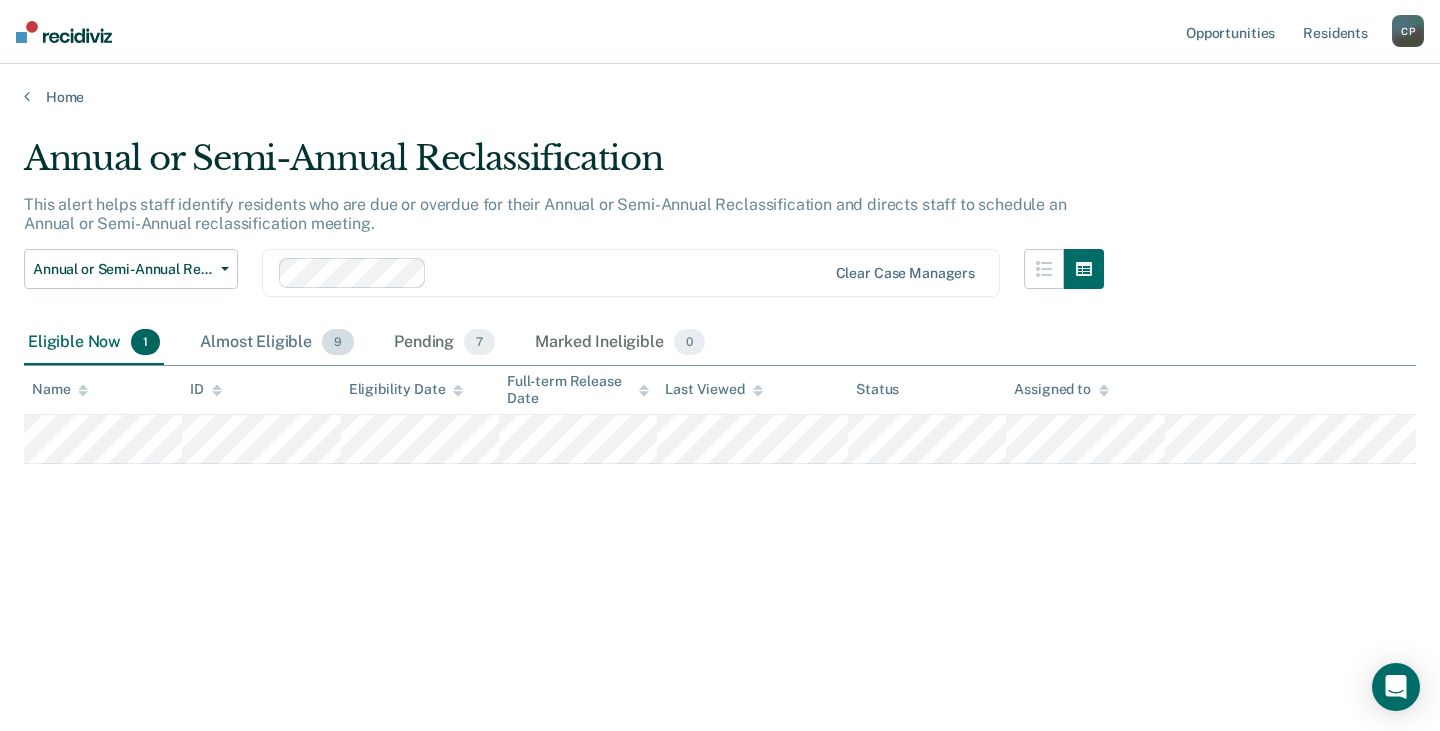 click on "Almost Eligible 9" at bounding box center (277, 343) 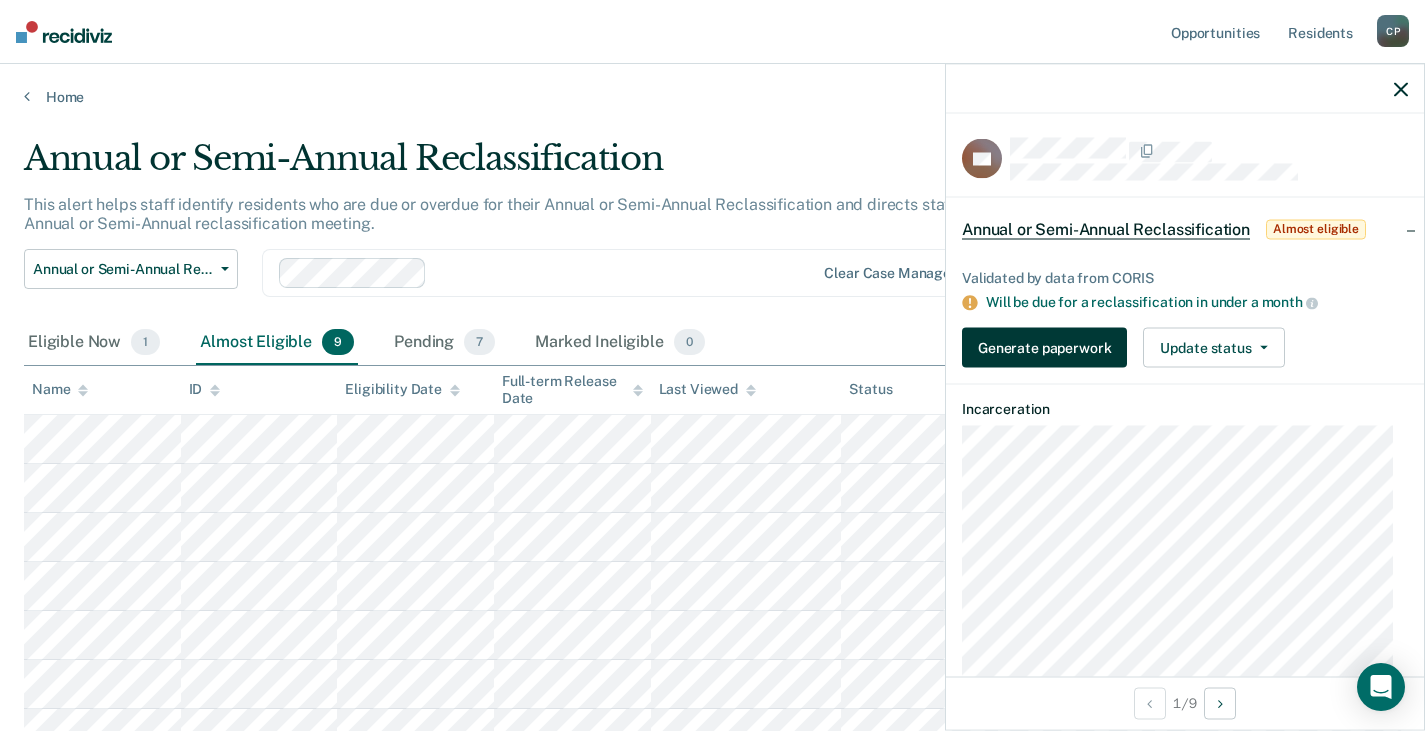 click on "Generate paperwork" at bounding box center (1044, 348) 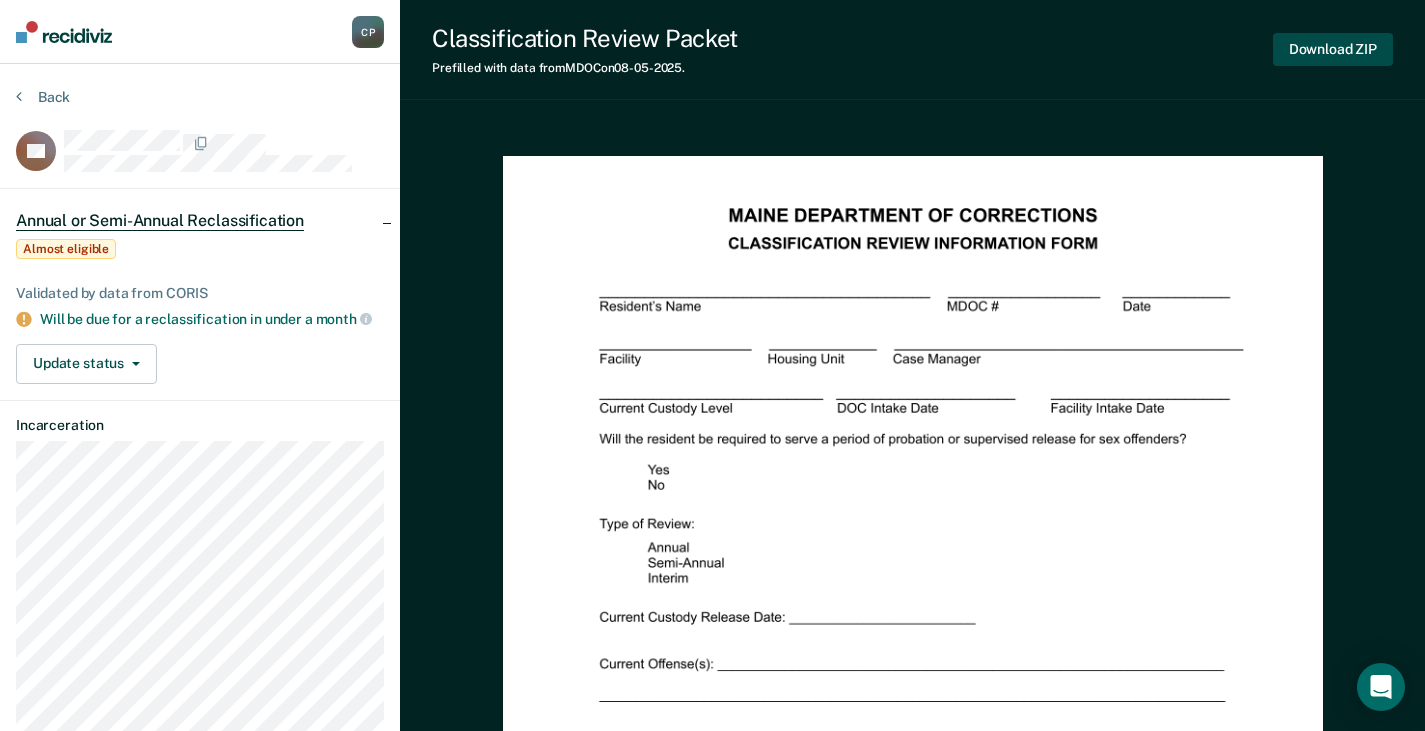 click on "Download ZIP" at bounding box center [1333, 49] 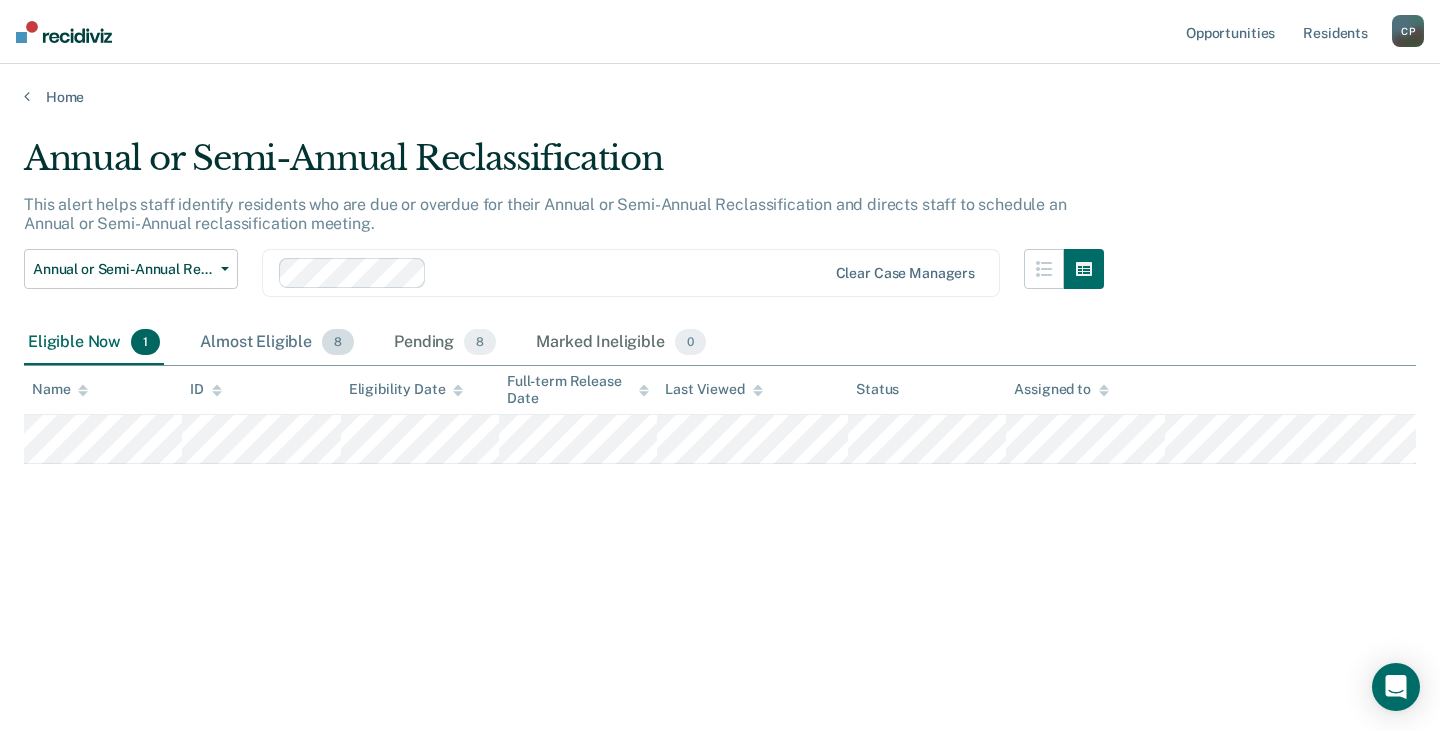click on "Almost Eligible 8" at bounding box center (277, 343) 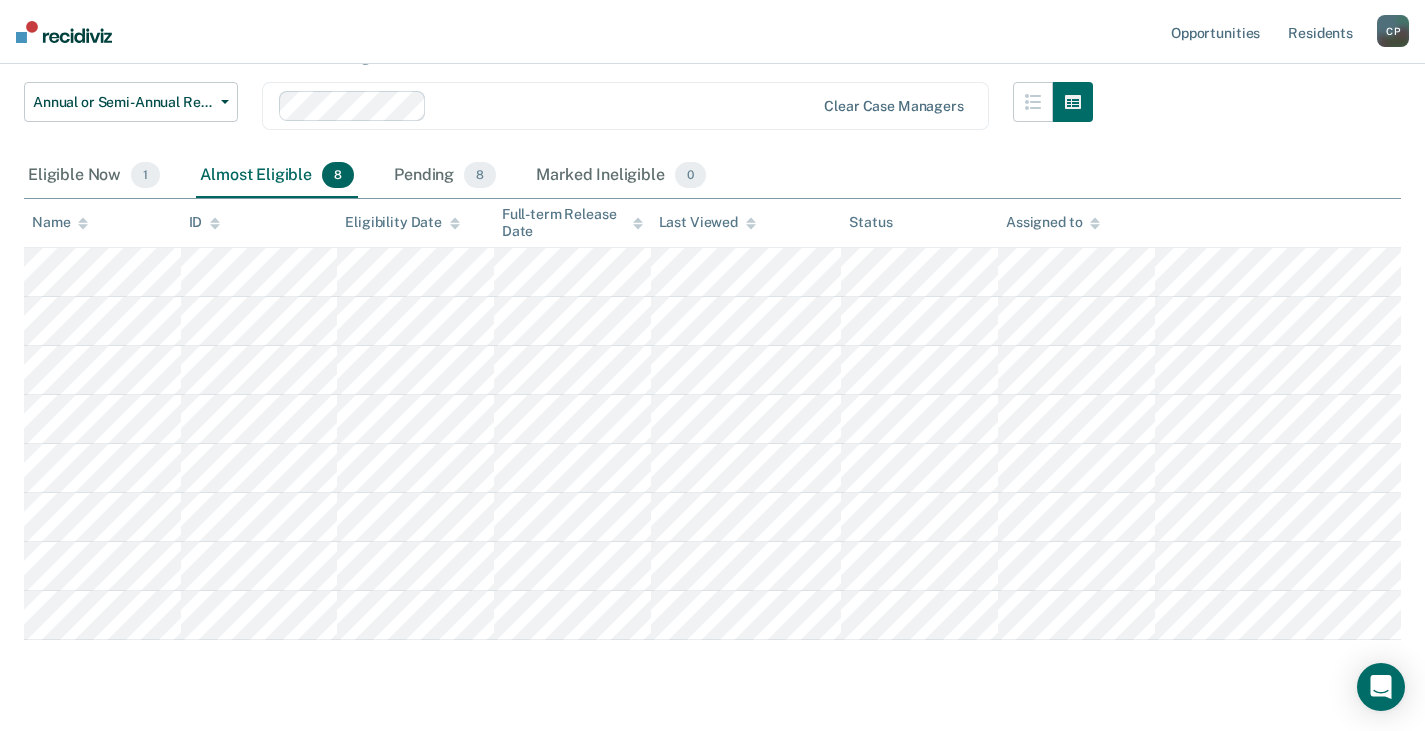 scroll, scrollTop: 120, scrollLeft: 0, axis: vertical 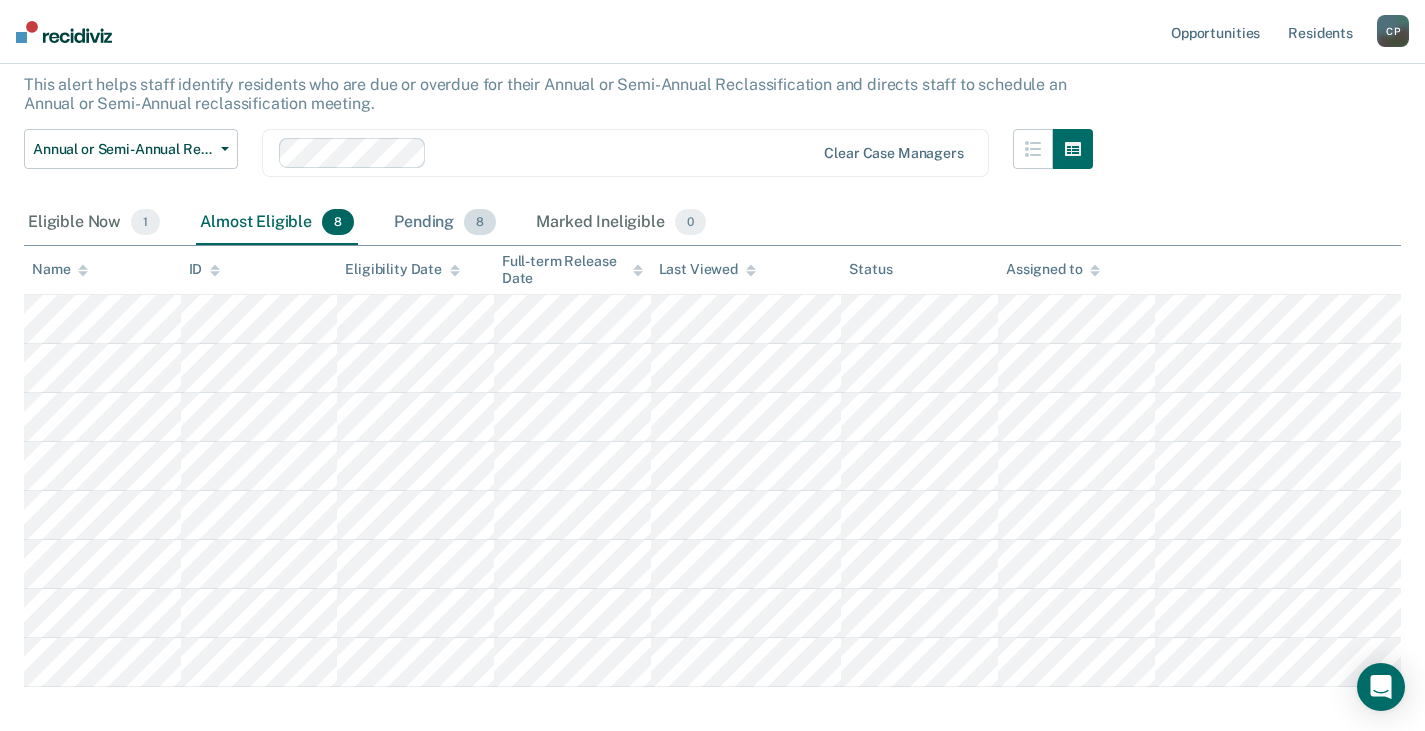 click on "Pending 8" at bounding box center (445, 223) 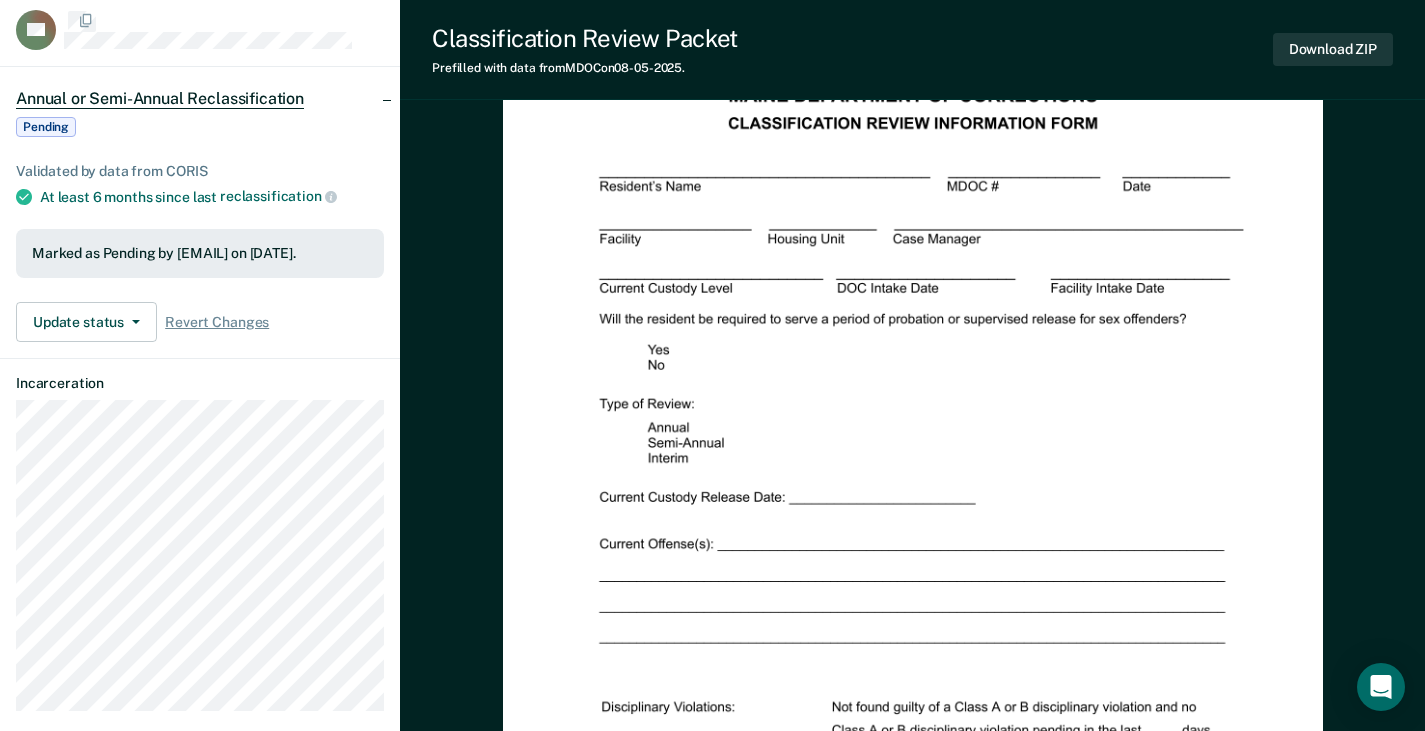 scroll, scrollTop: 0, scrollLeft: 0, axis: both 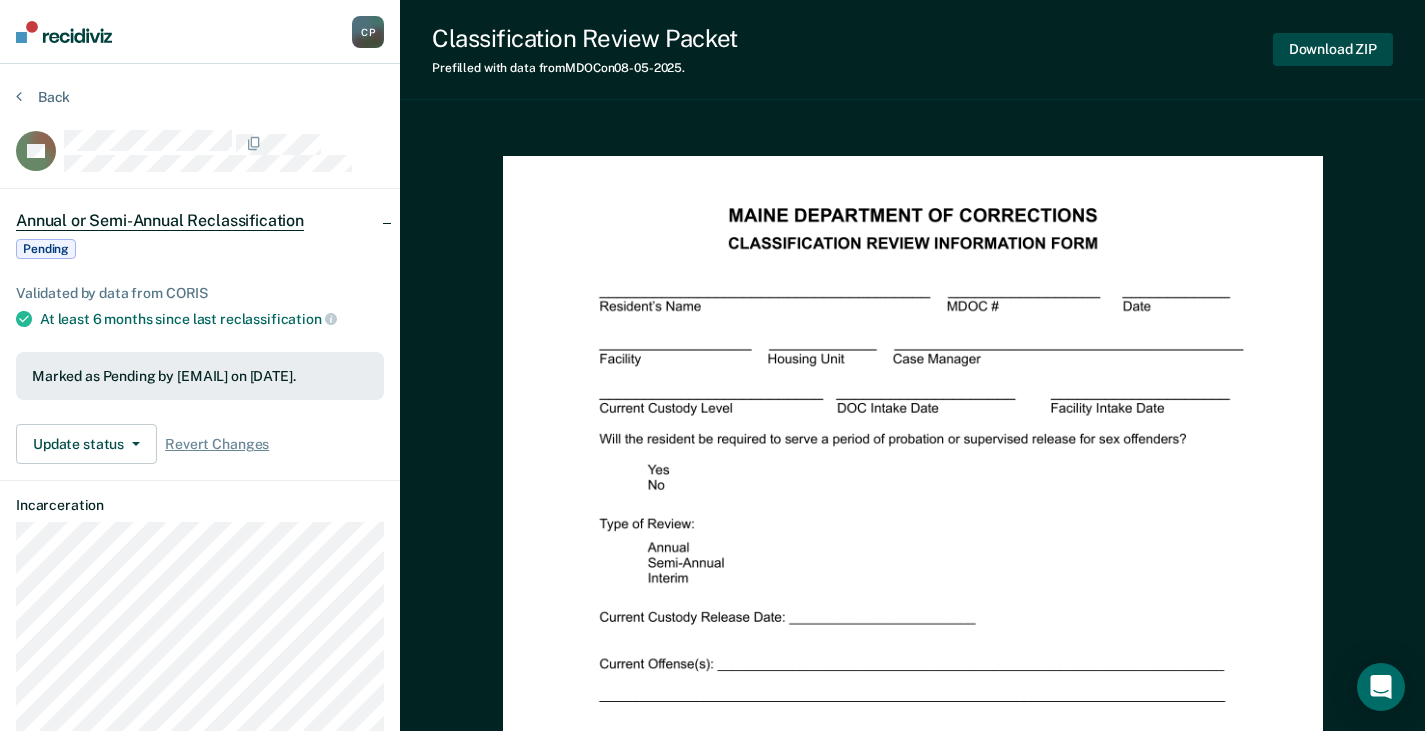 click on "Download ZIP" at bounding box center [1333, 49] 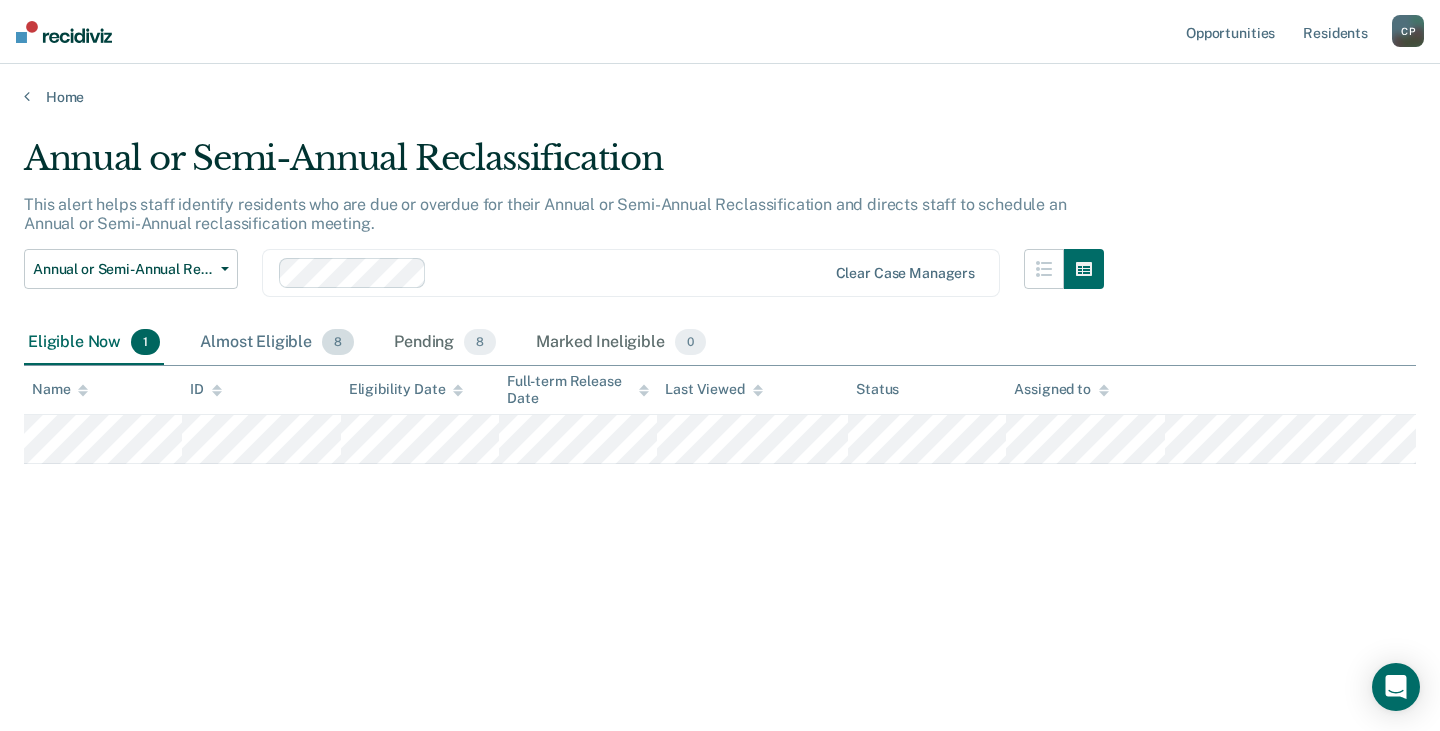 click on "Almost Eligible 8" at bounding box center (277, 343) 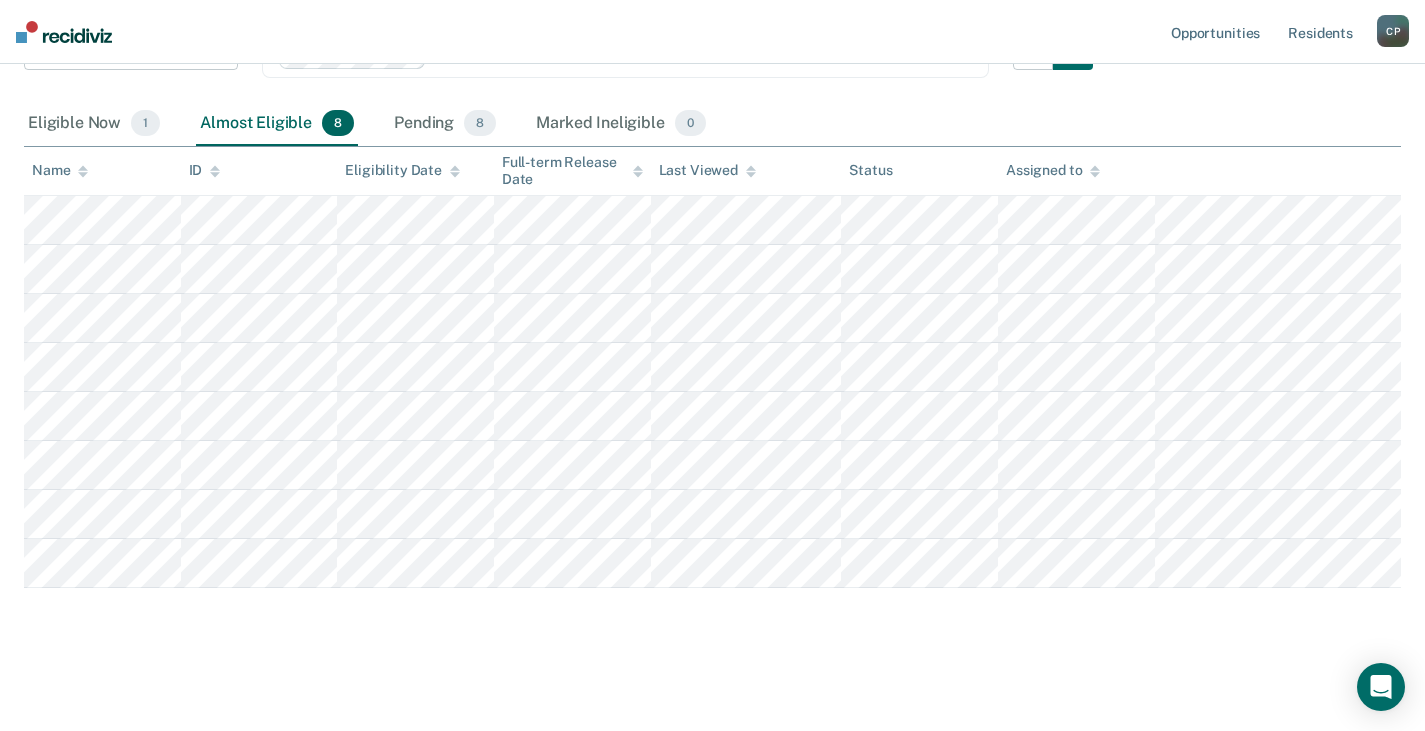 scroll, scrollTop: 220, scrollLeft: 0, axis: vertical 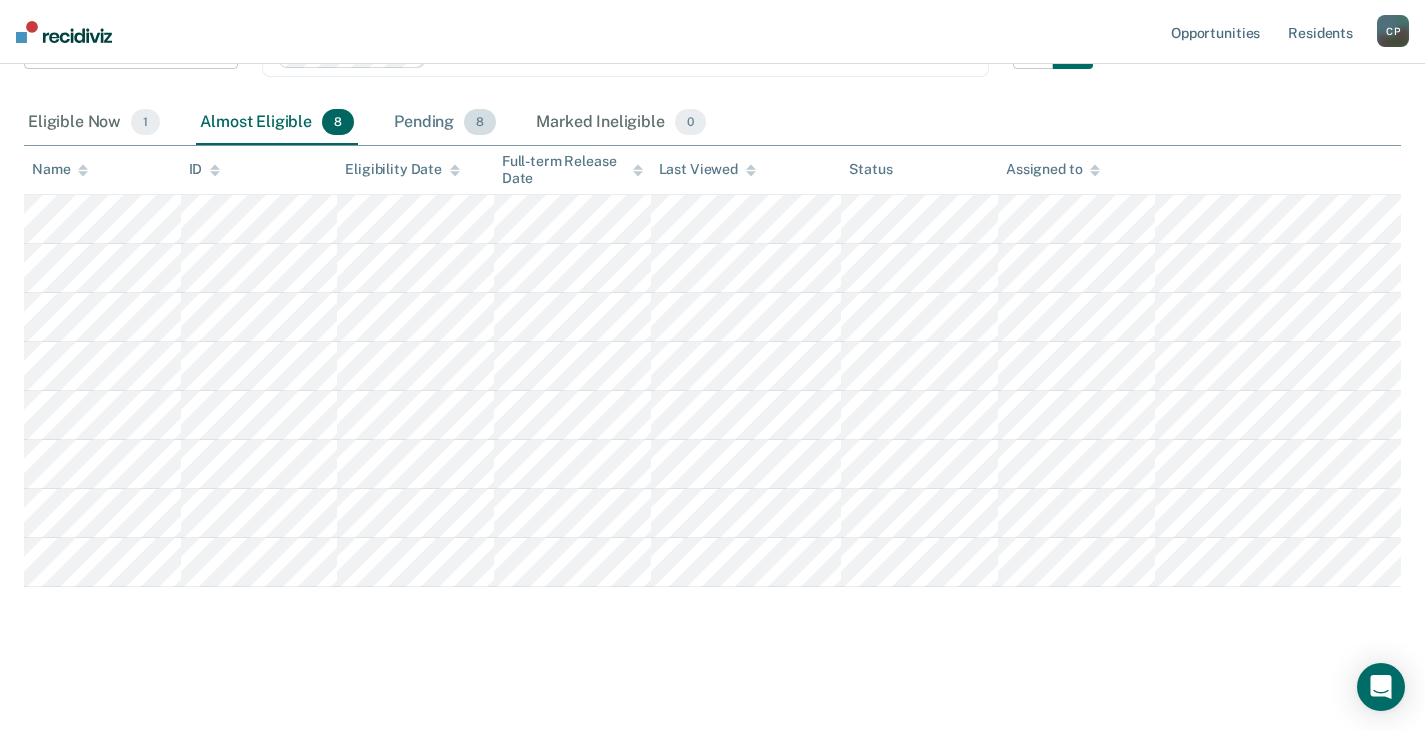 click on "Pending 8" at bounding box center [445, 123] 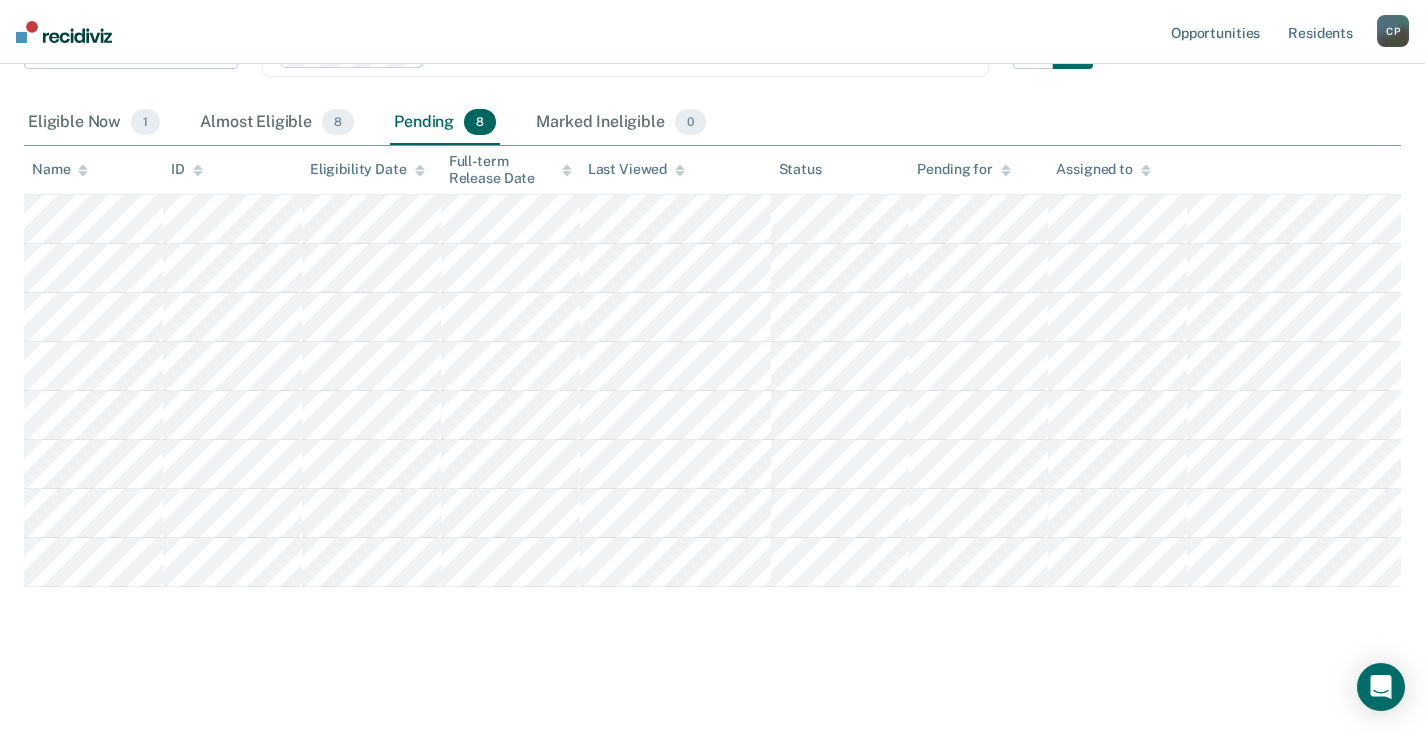 scroll, scrollTop: 0, scrollLeft: 0, axis: both 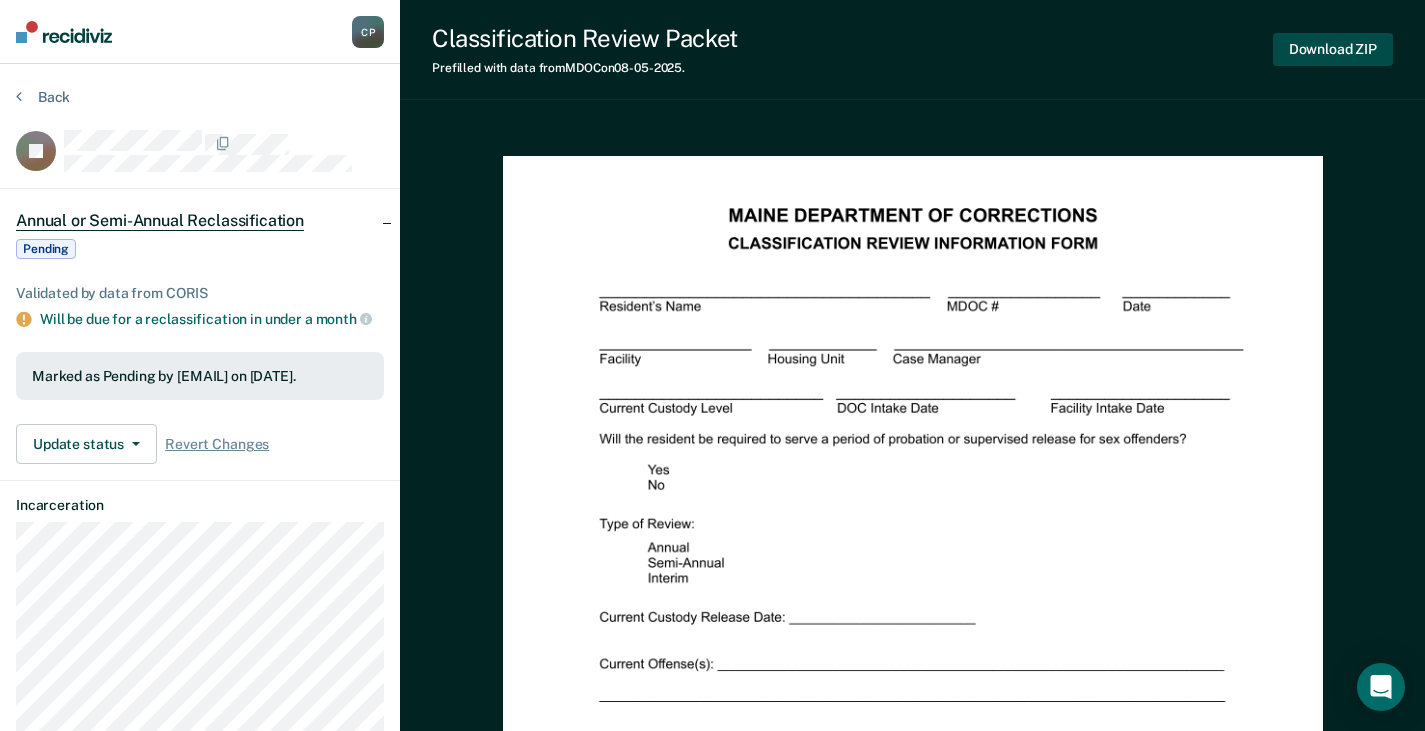 click on "Download ZIP" at bounding box center (1333, 49) 